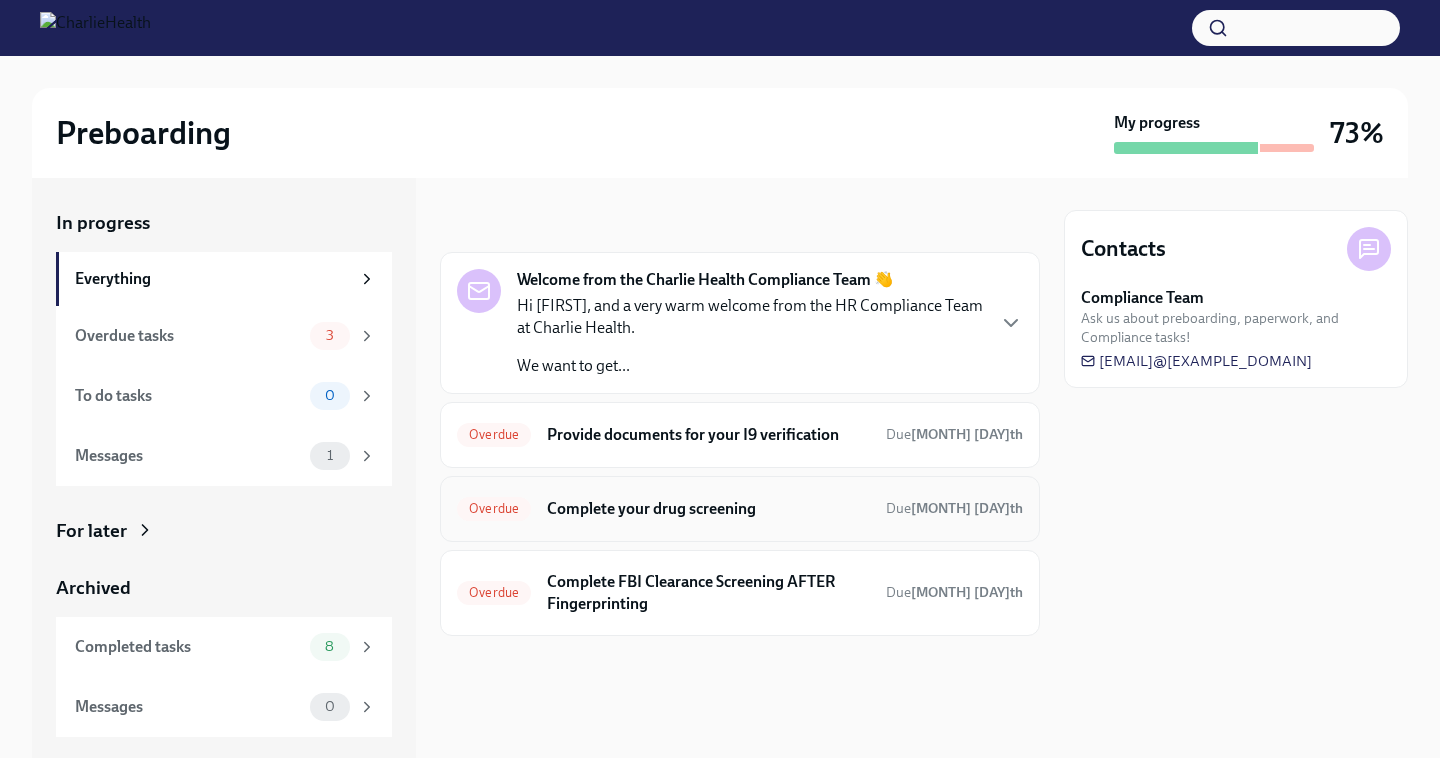 scroll, scrollTop: 0, scrollLeft: 0, axis: both 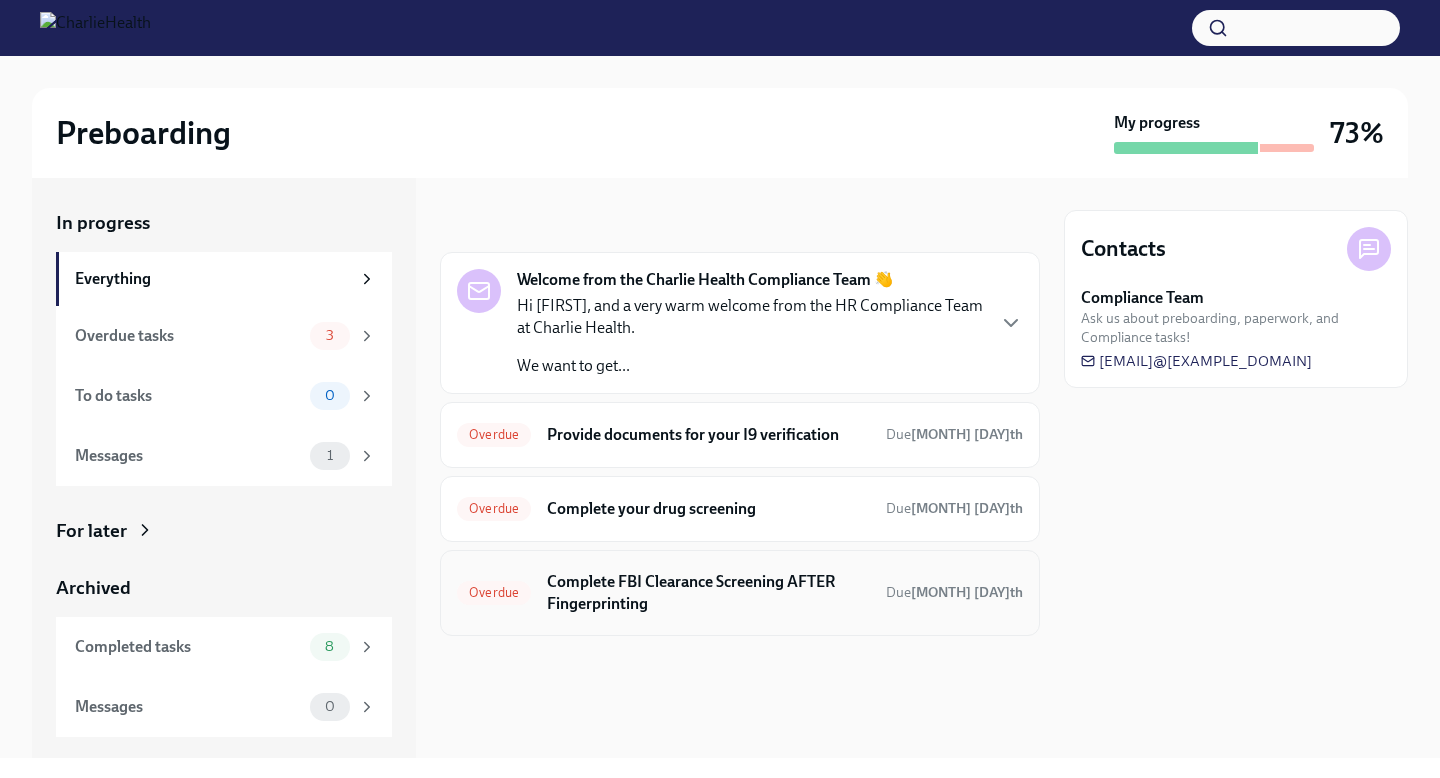 click on "Complete FBI Clearance Screening AFTER Fingerprinting" at bounding box center (708, 593) 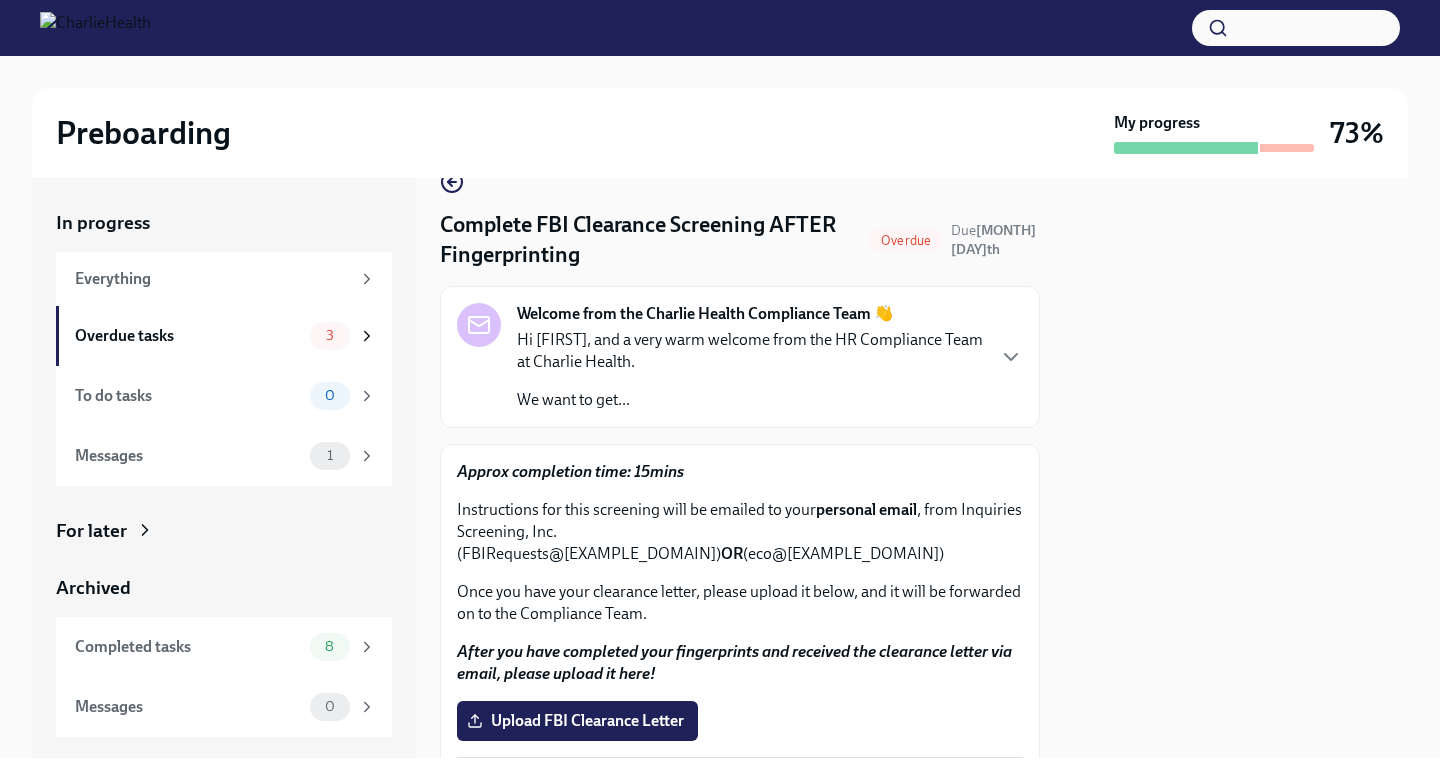 scroll, scrollTop: 99, scrollLeft: 0, axis: vertical 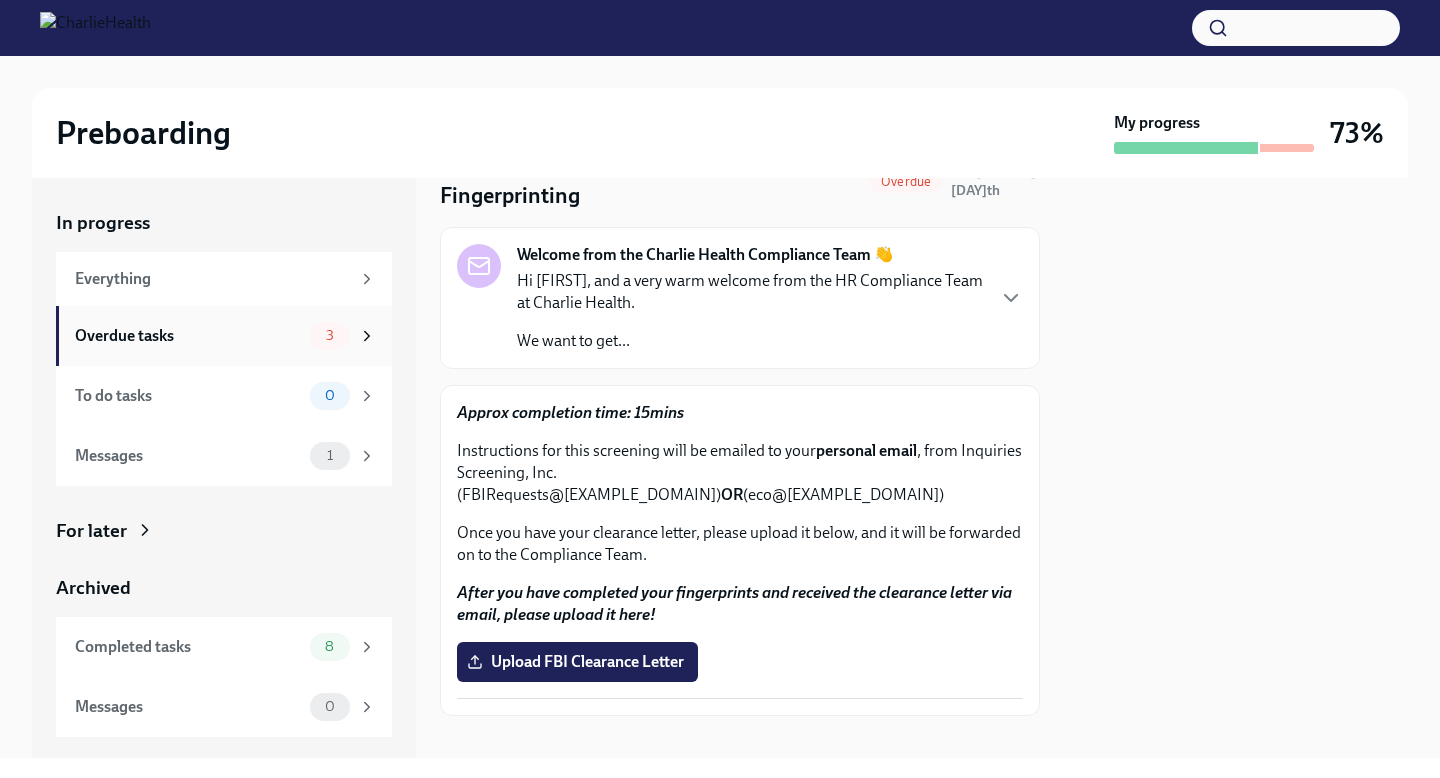 click on "Overdue tasks 3" at bounding box center [224, 336] 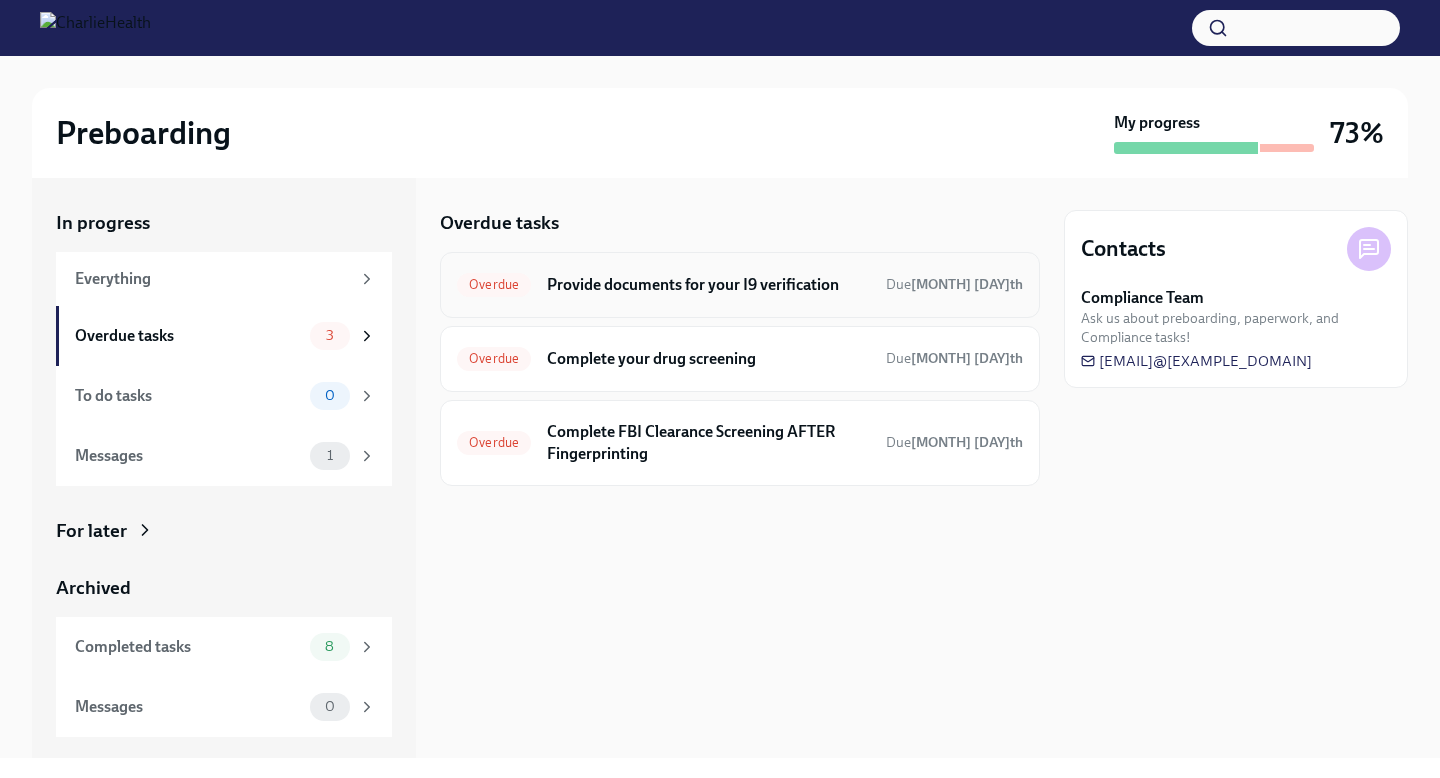 click on "Provide documents for your I9 verification" at bounding box center [708, 285] 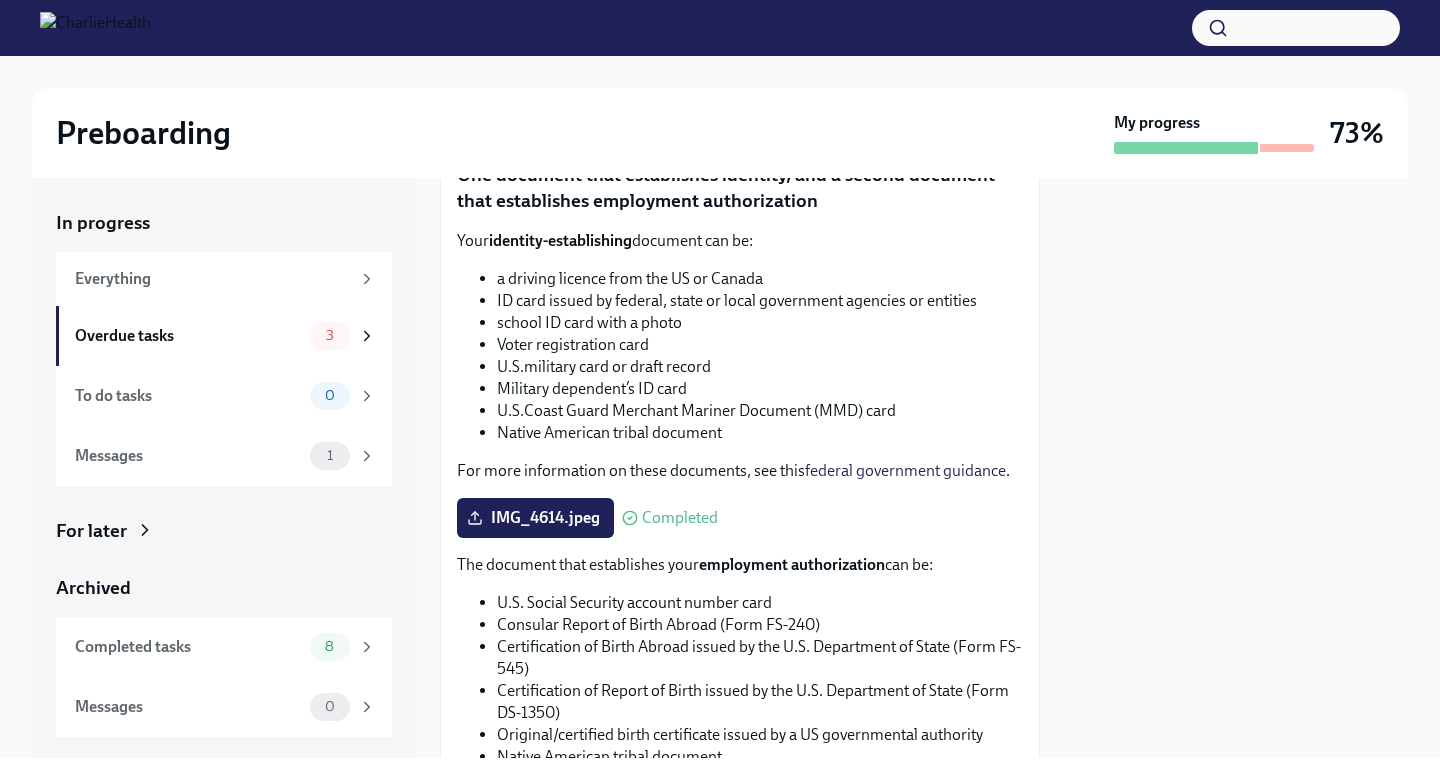 scroll, scrollTop: 1269, scrollLeft: 0, axis: vertical 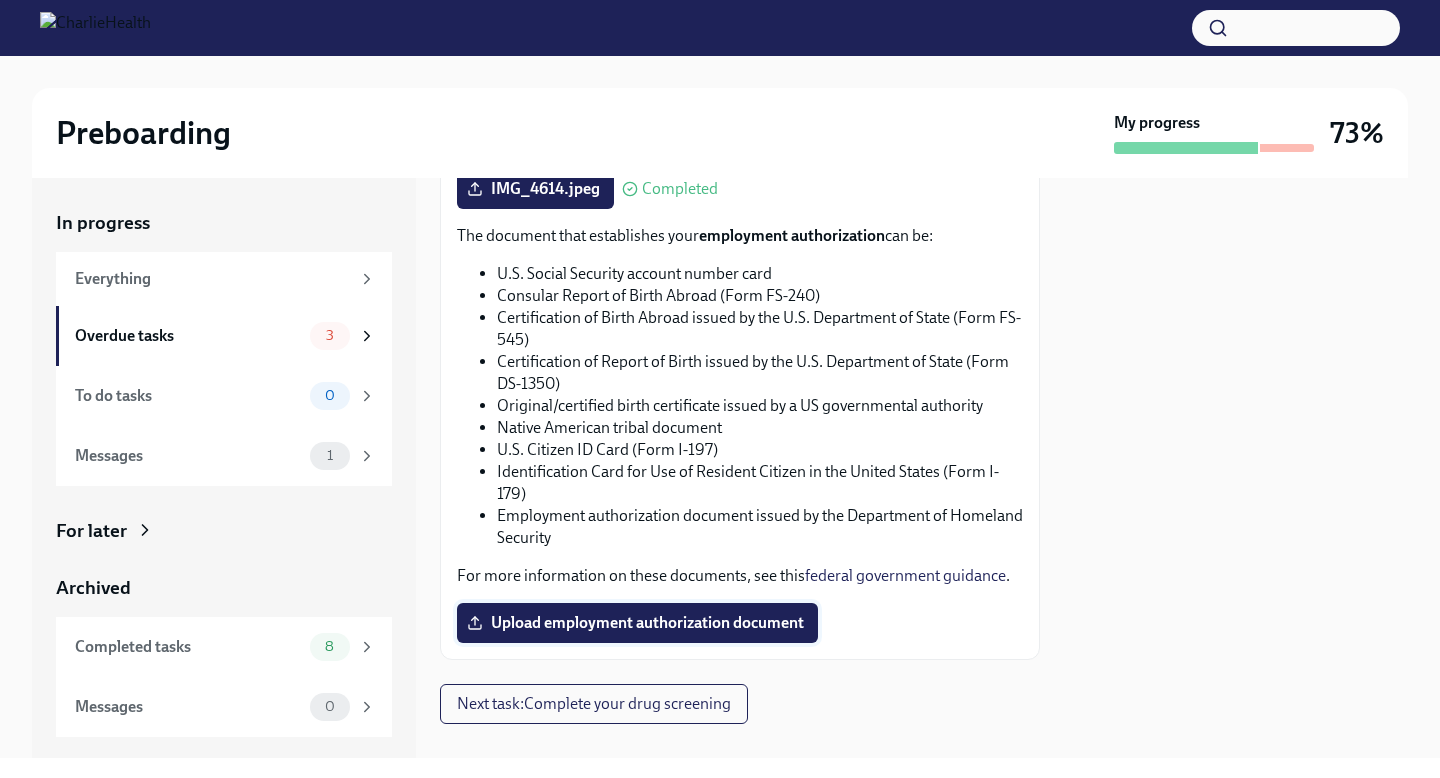 click on "Upload employment authorization document" at bounding box center (637, 623) 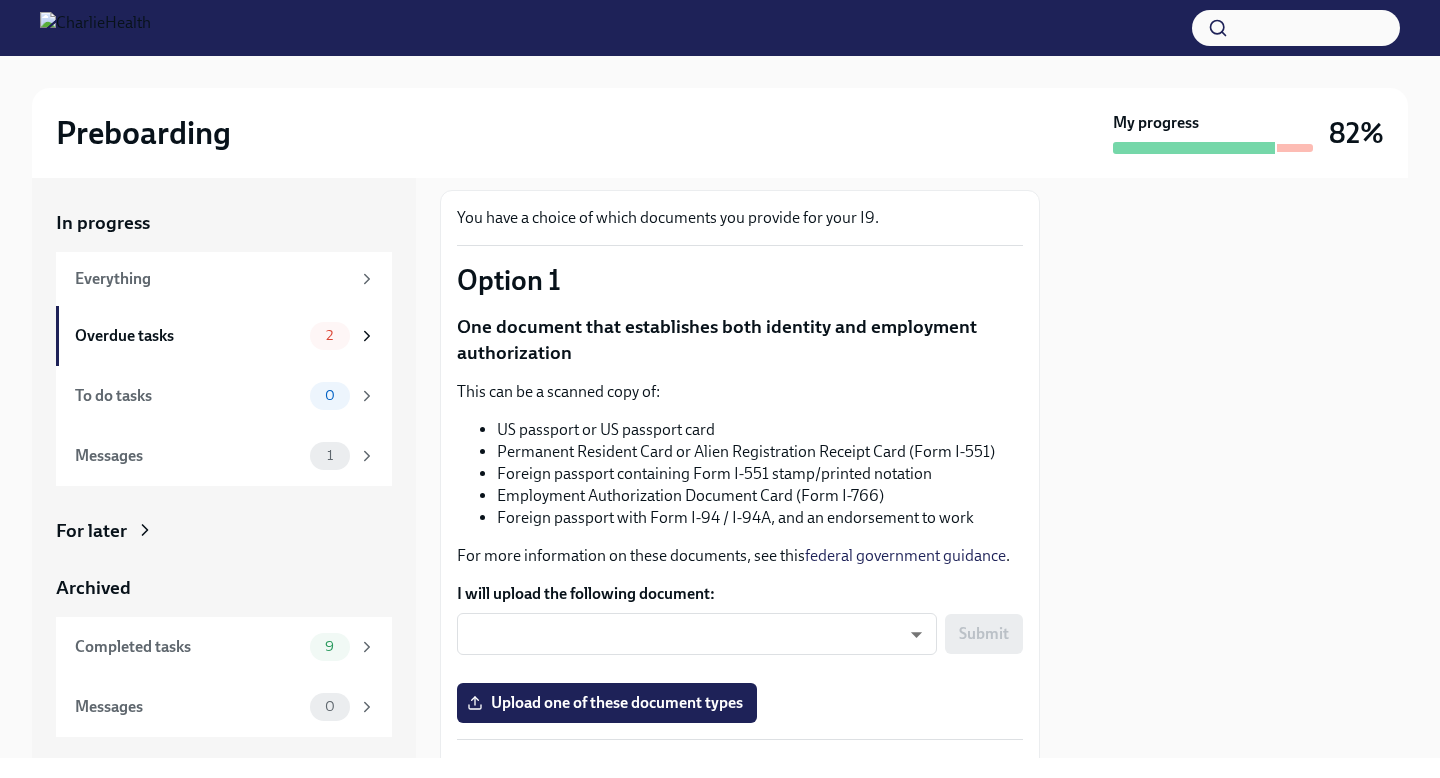 scroll, scrollTop: 300, scrollLeft: 0, axis: vertical 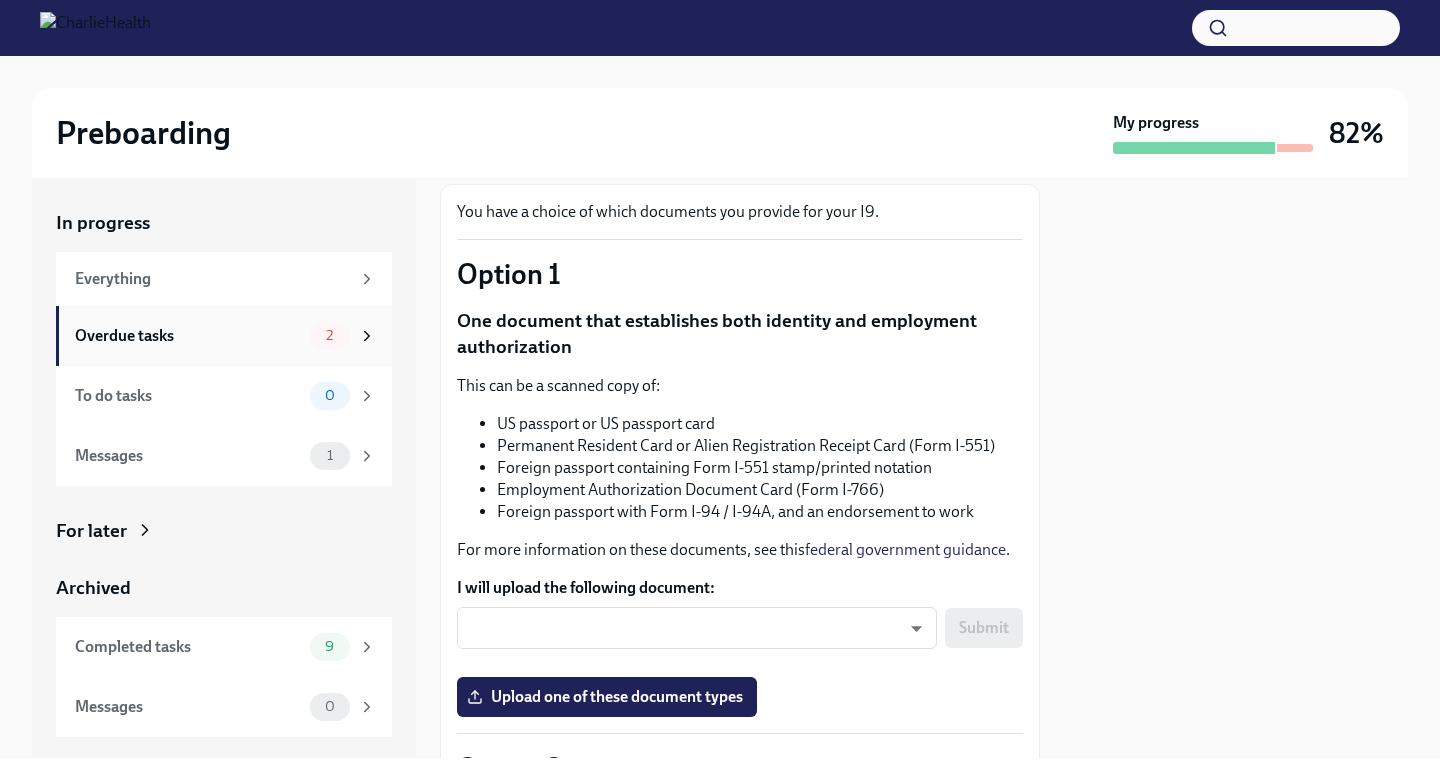 click on "2" at bounding box center (343, 336) 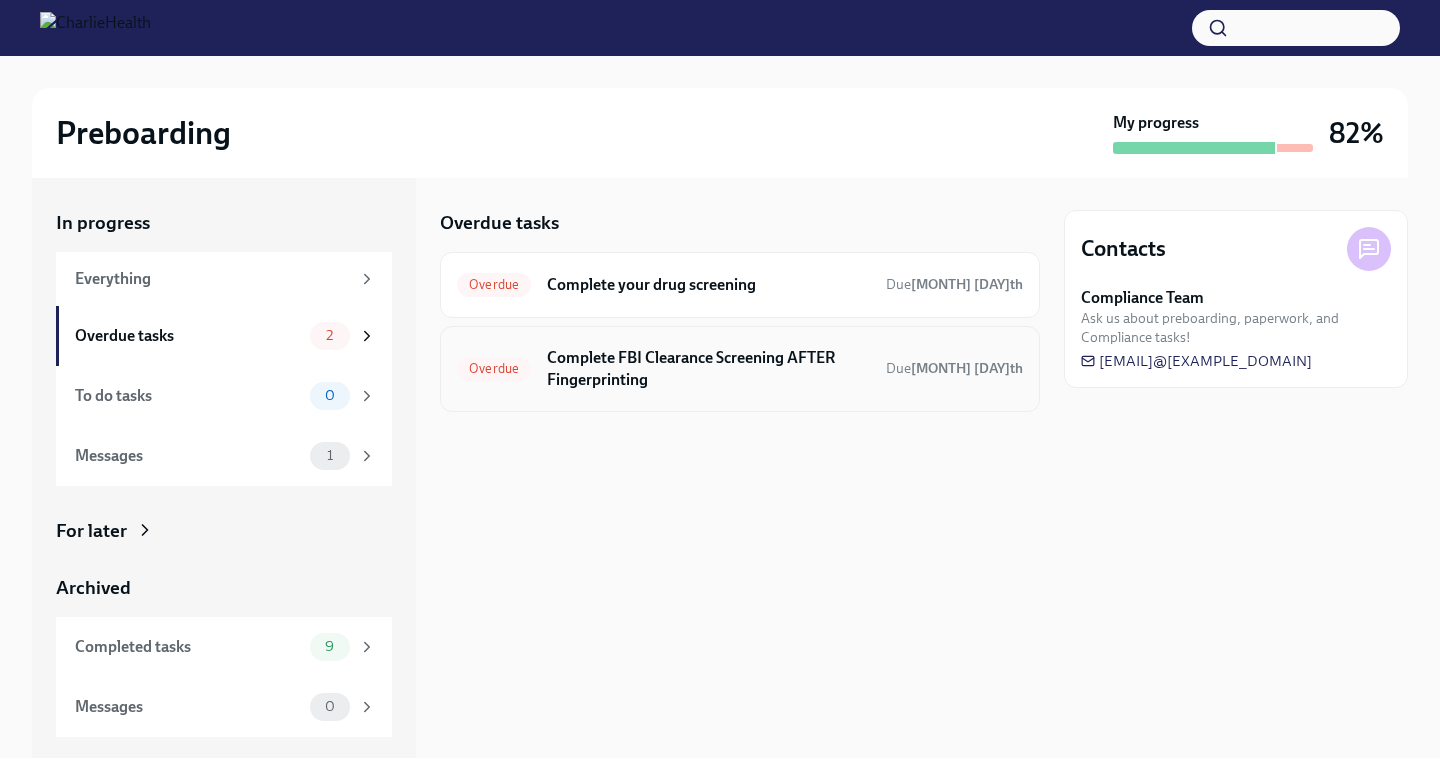 click on "Complete FBI Clearance Screening AFTER Fingerprinting" at bounding box center [708, 369] 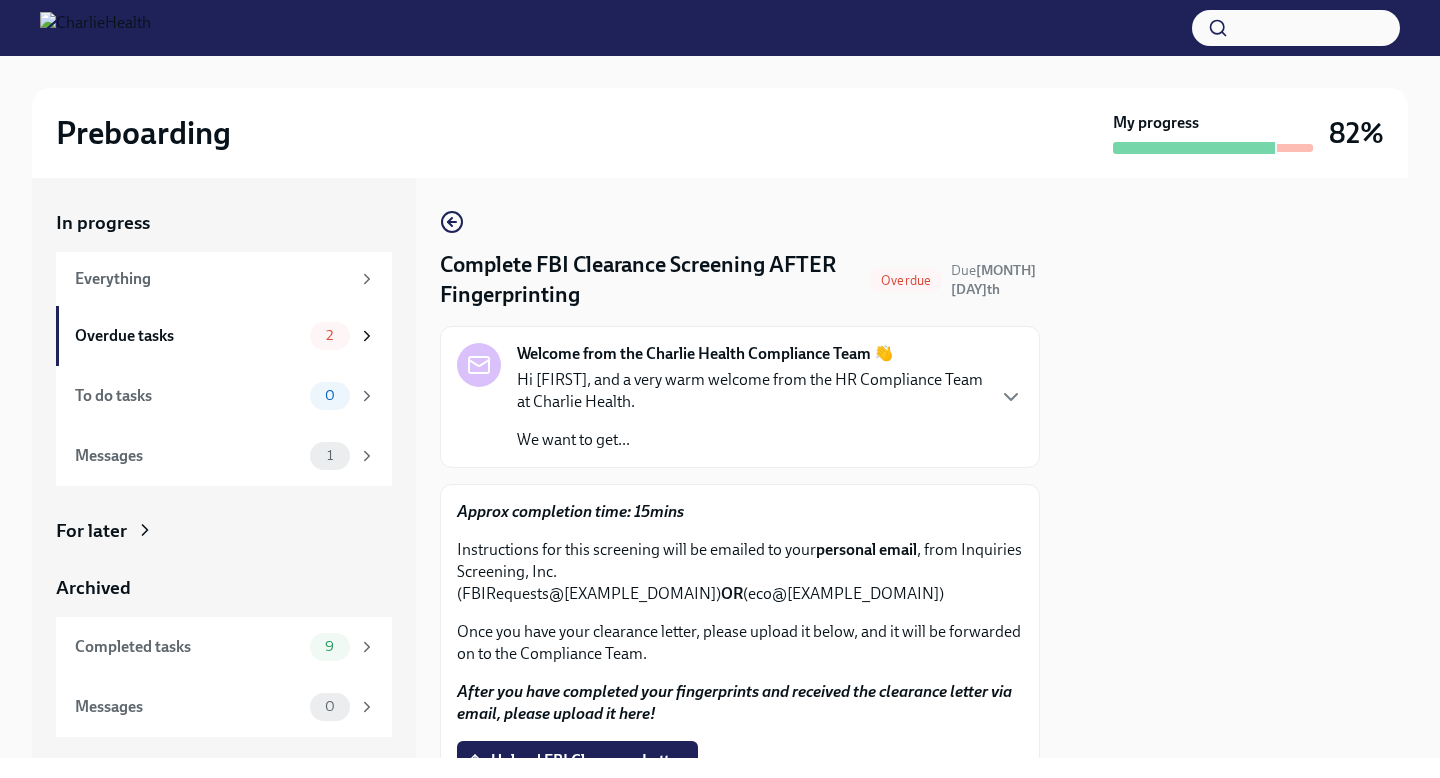 scroll, scrollTop: 99, scrollLeft: 0, axis: vertical 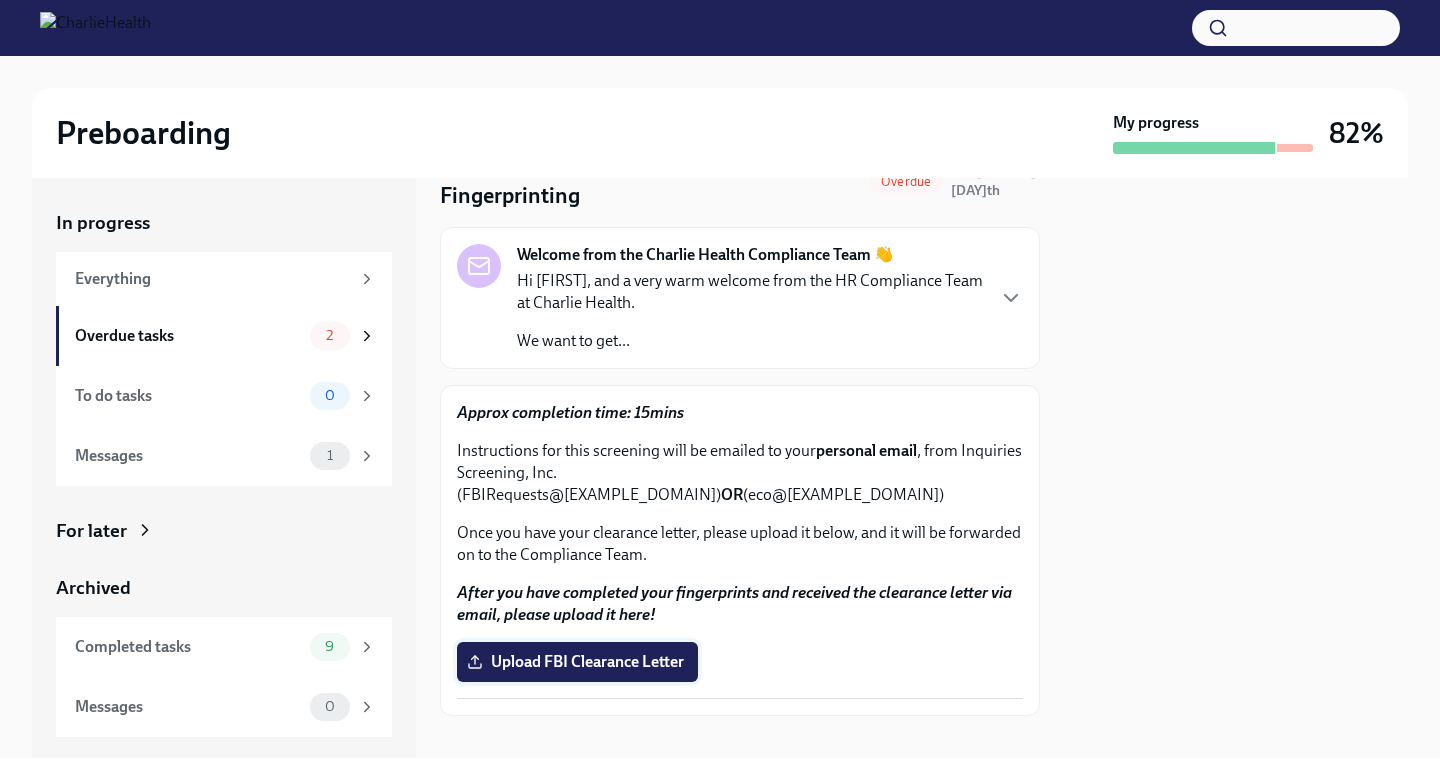 click on "Upload FBI Clearance Letter" at bounding box center [577, 662] 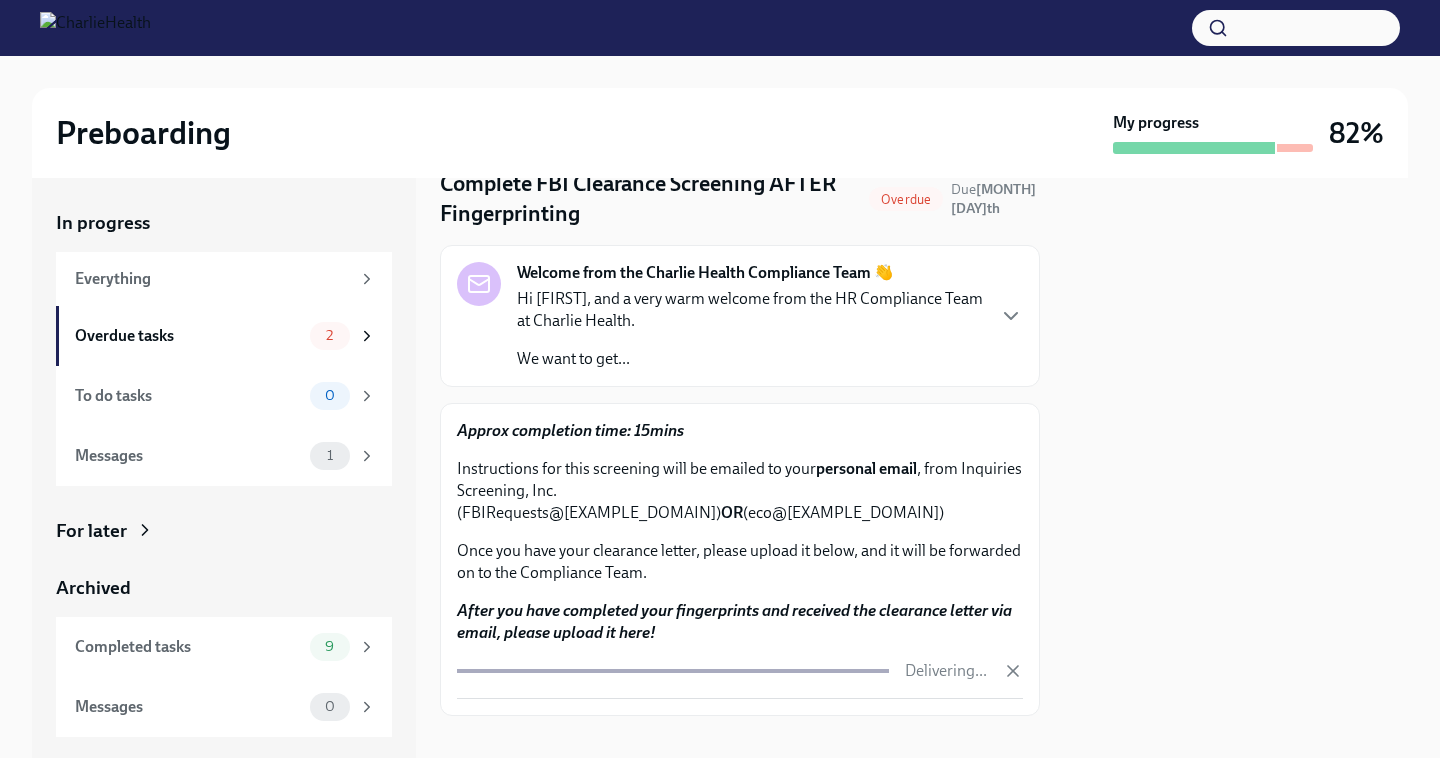 scroll, scrollTop: 99, scrollLeft: 0, axis: vertical 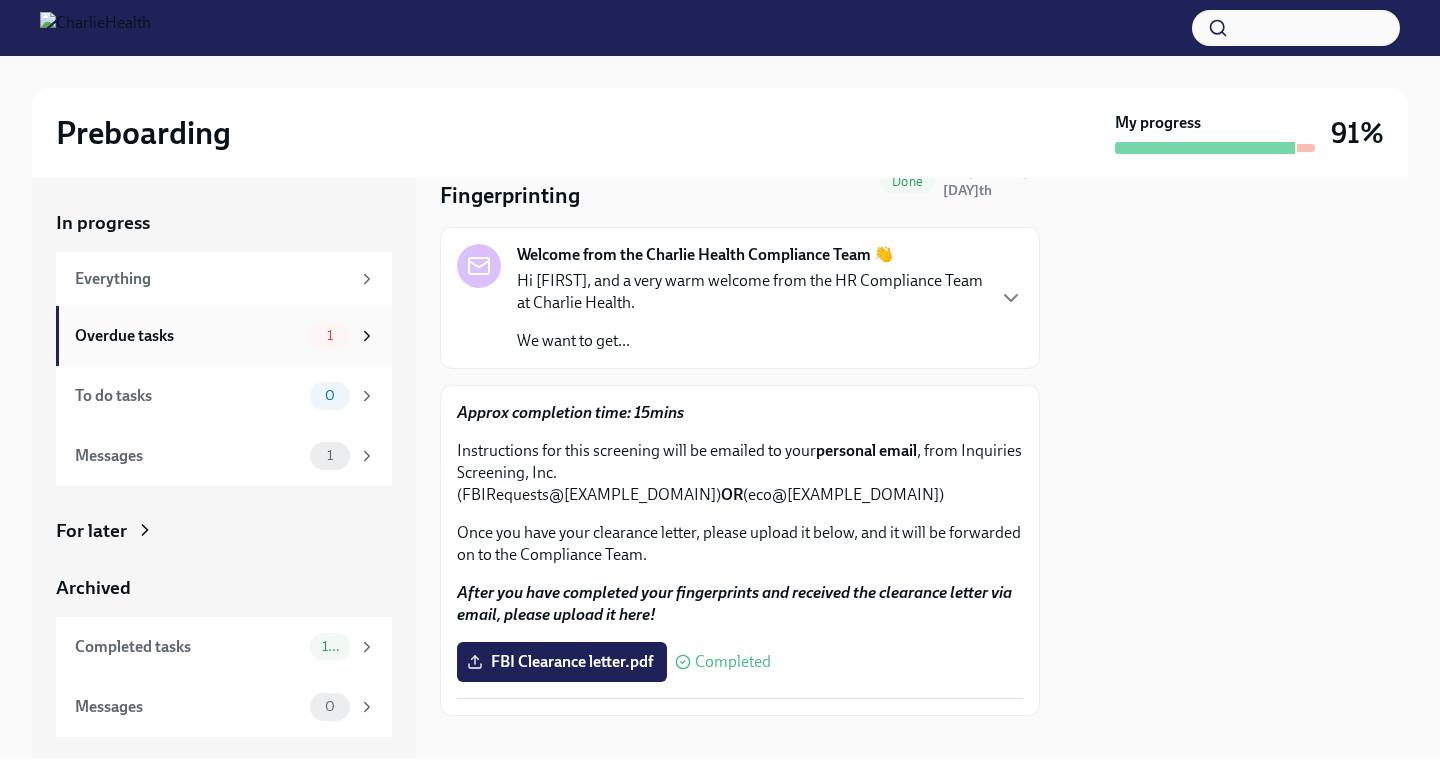 click on "Overdue tasks 1" at bounding box center (225, 336) 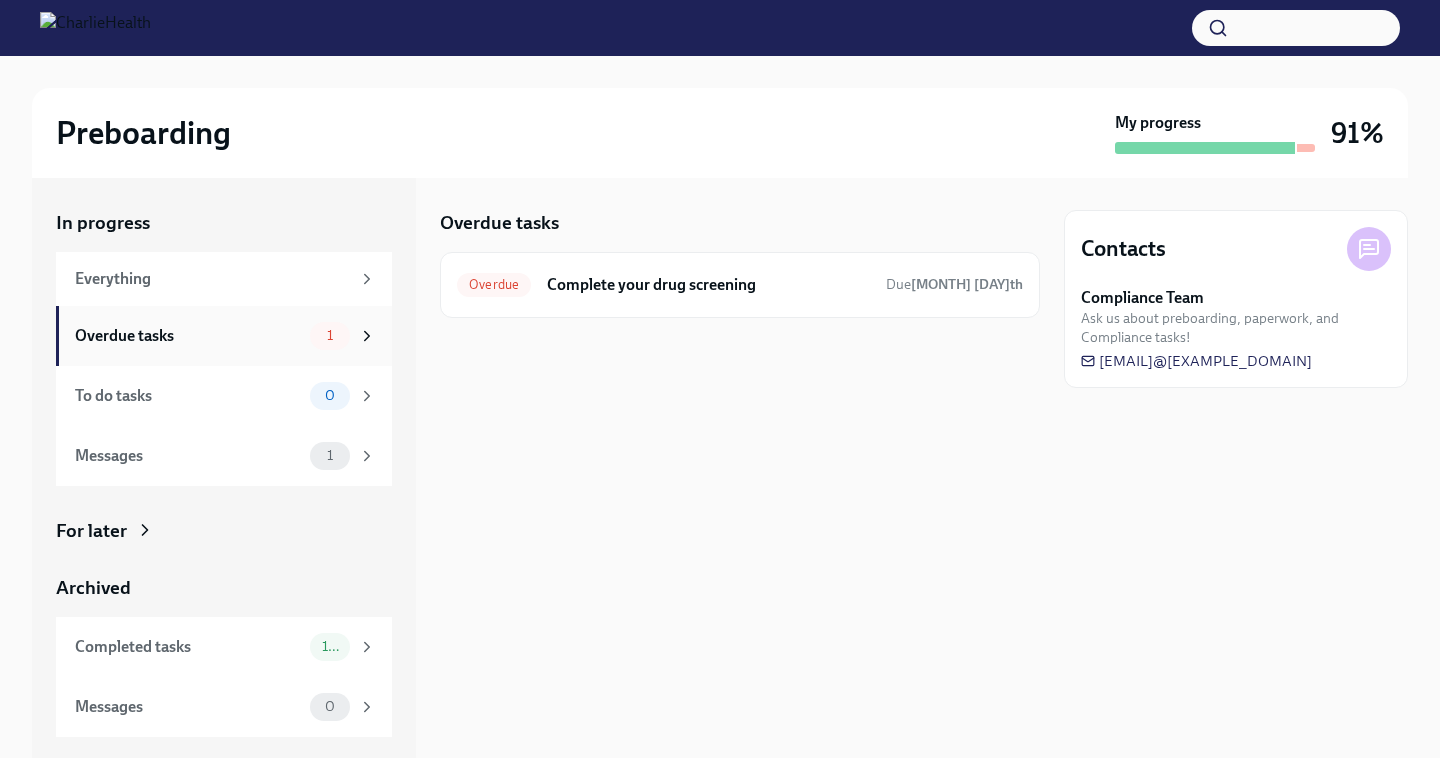 click on "Overdue tasks 1" at bounding box center (224, 336) 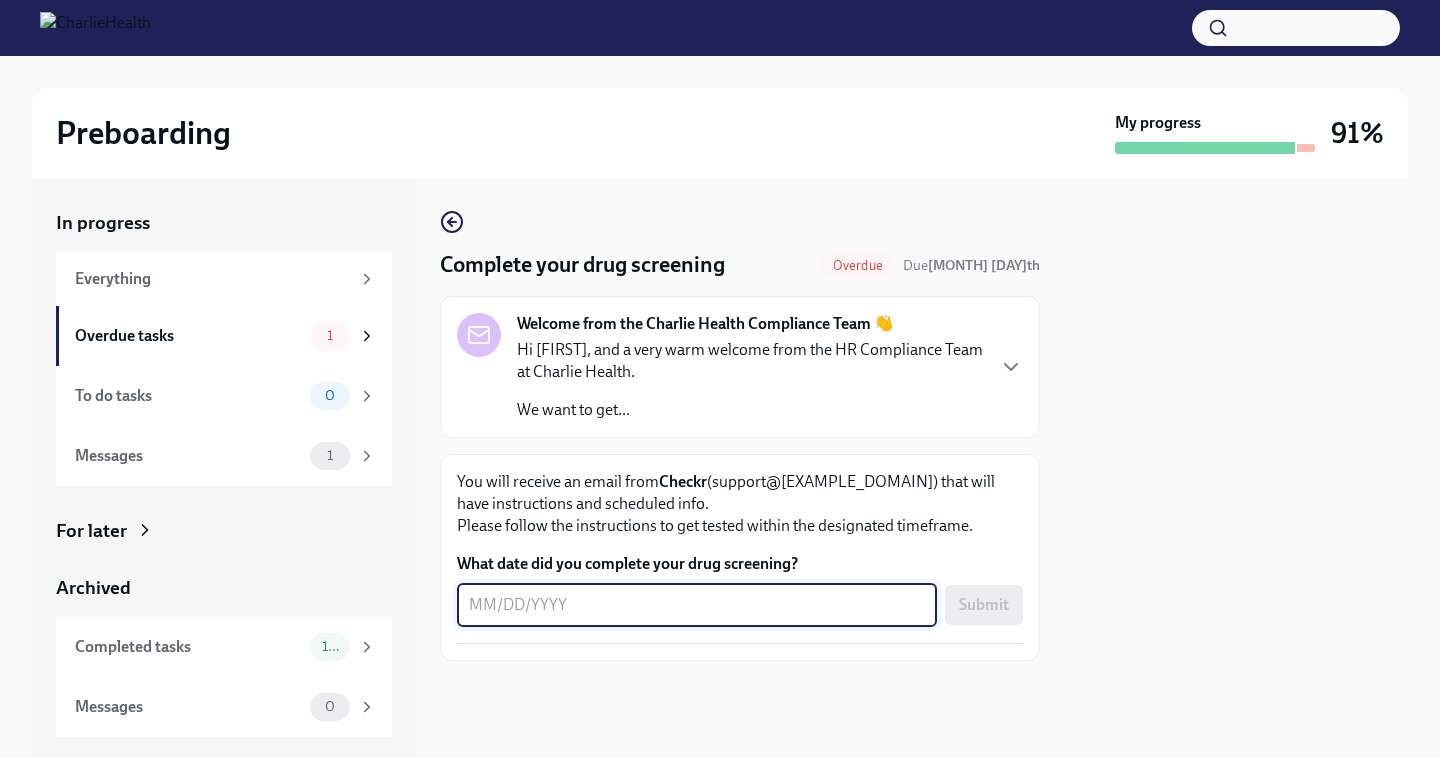 drag, startPoint x: 141, startPoint y: 350, endPoint x: 519, endPoint y: 607, distance: 457.0919 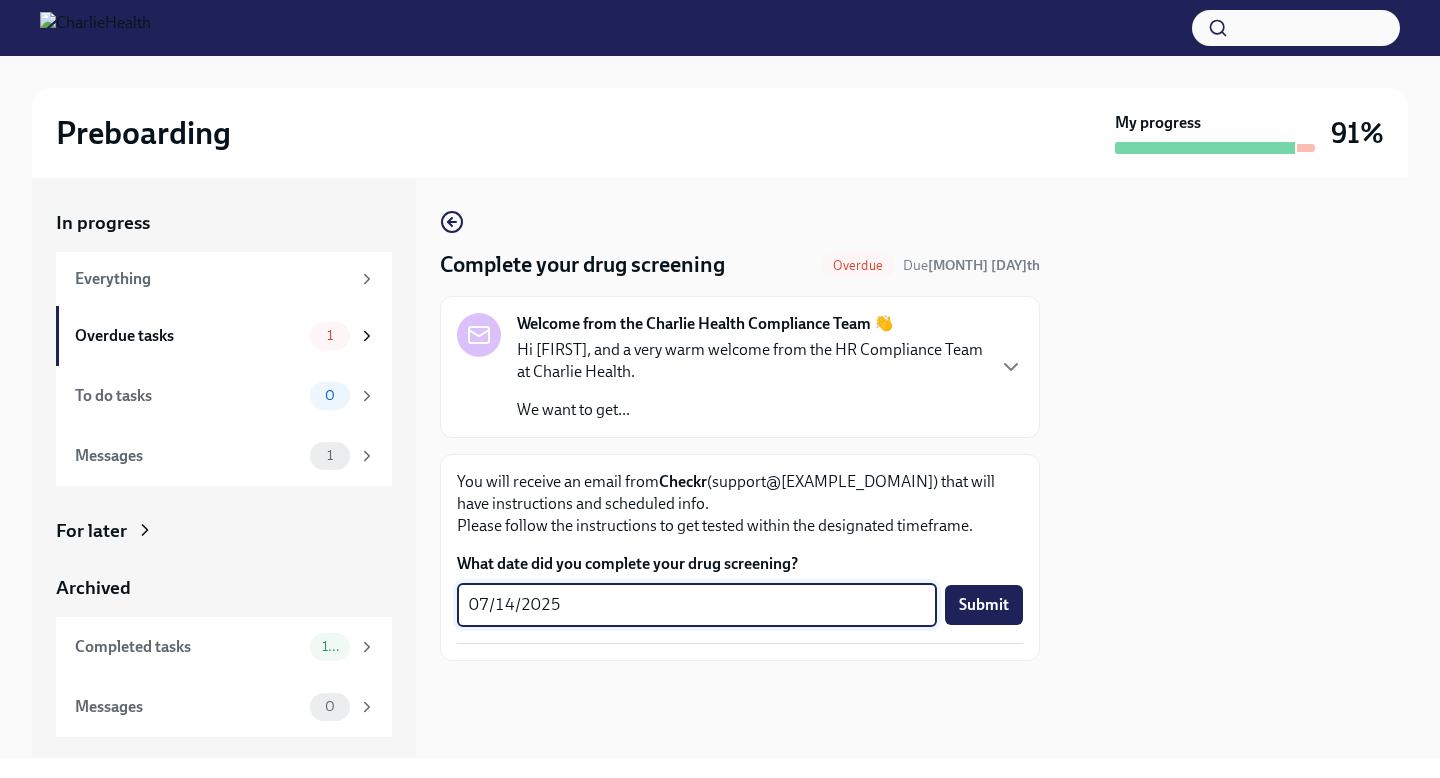 type on "07/14/2025" 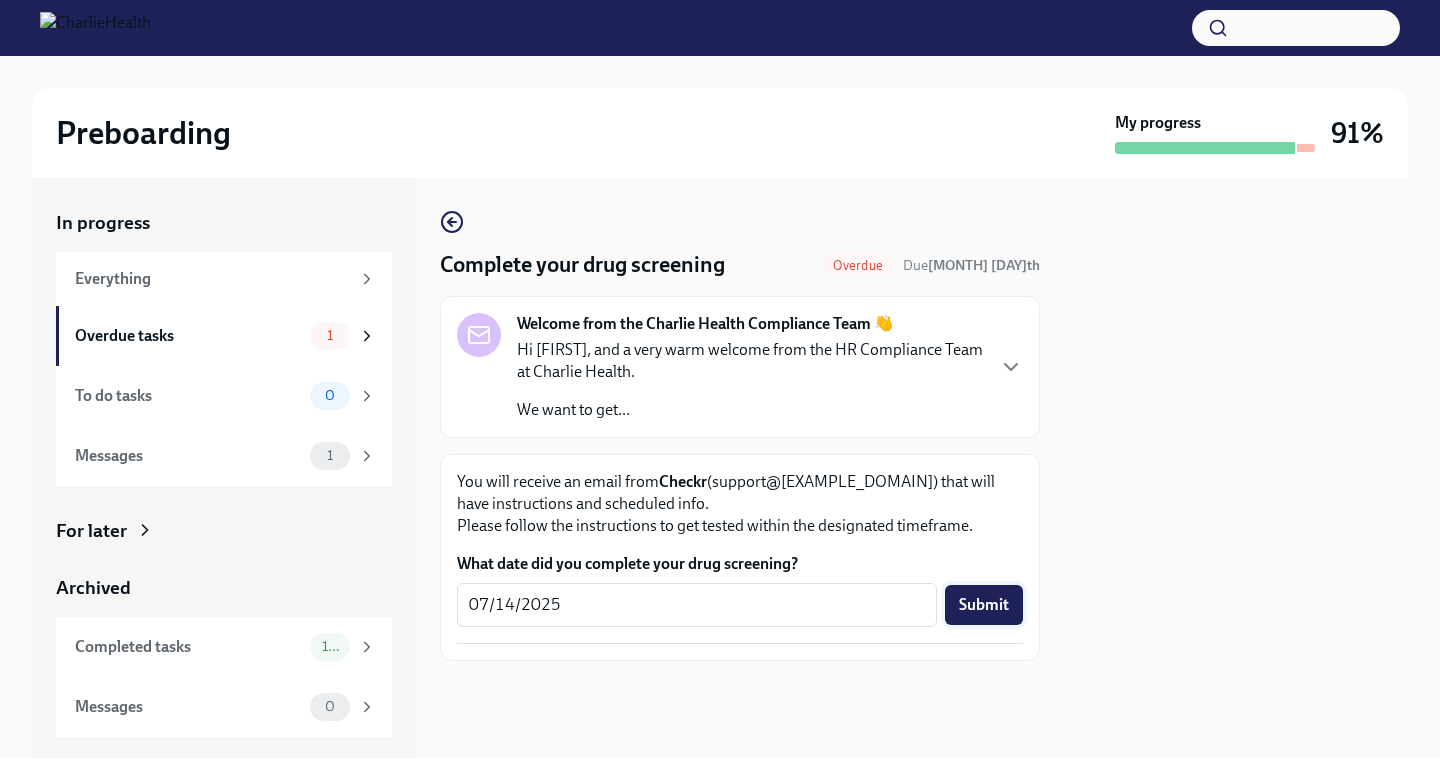 drag, startPoint x: 519, startPoint y: 607, endPoint x: 1006, endPoint y: 615, distance: 487.0657 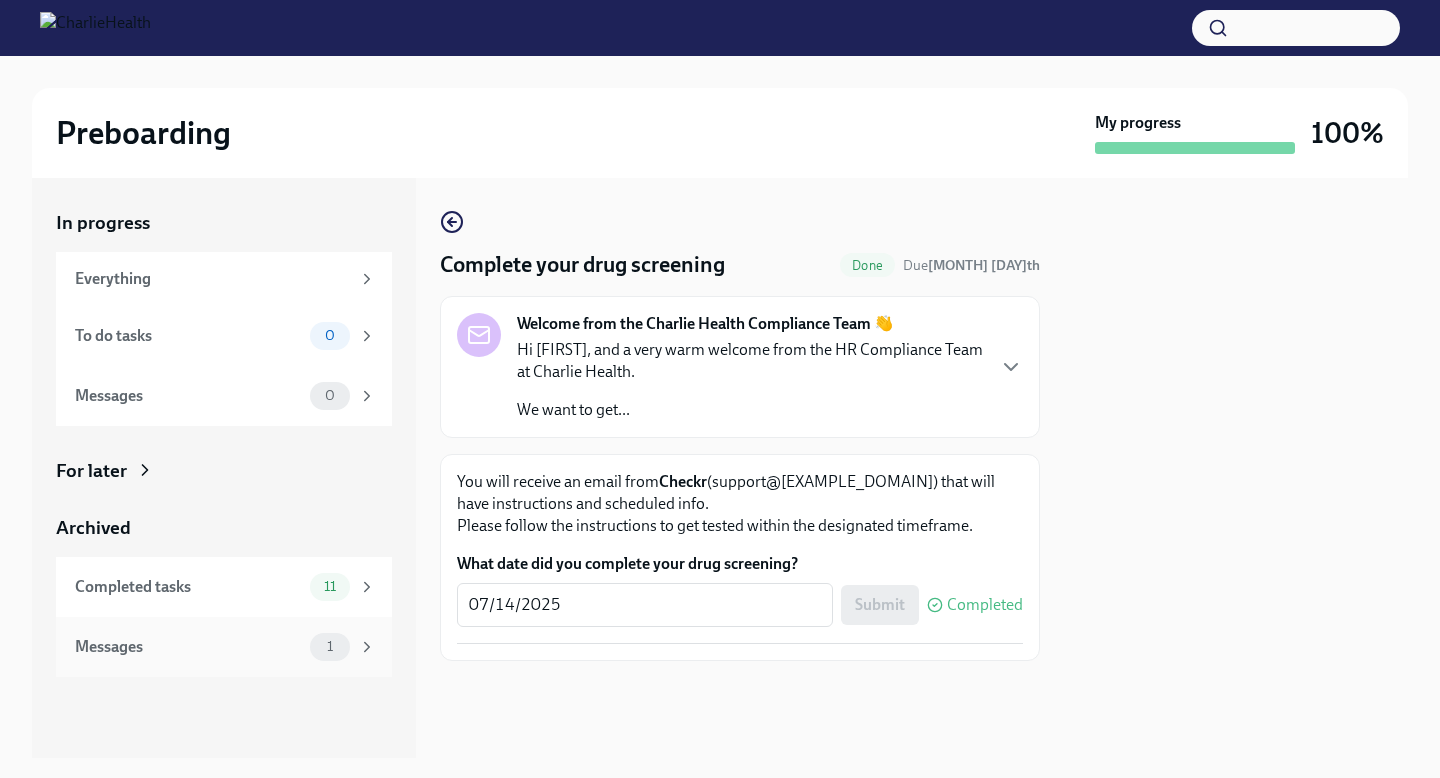 drag, startPoint x: 1006, startPoint y: 615, endPoint x: 158, endPoint y: 632, distance: 848.1704 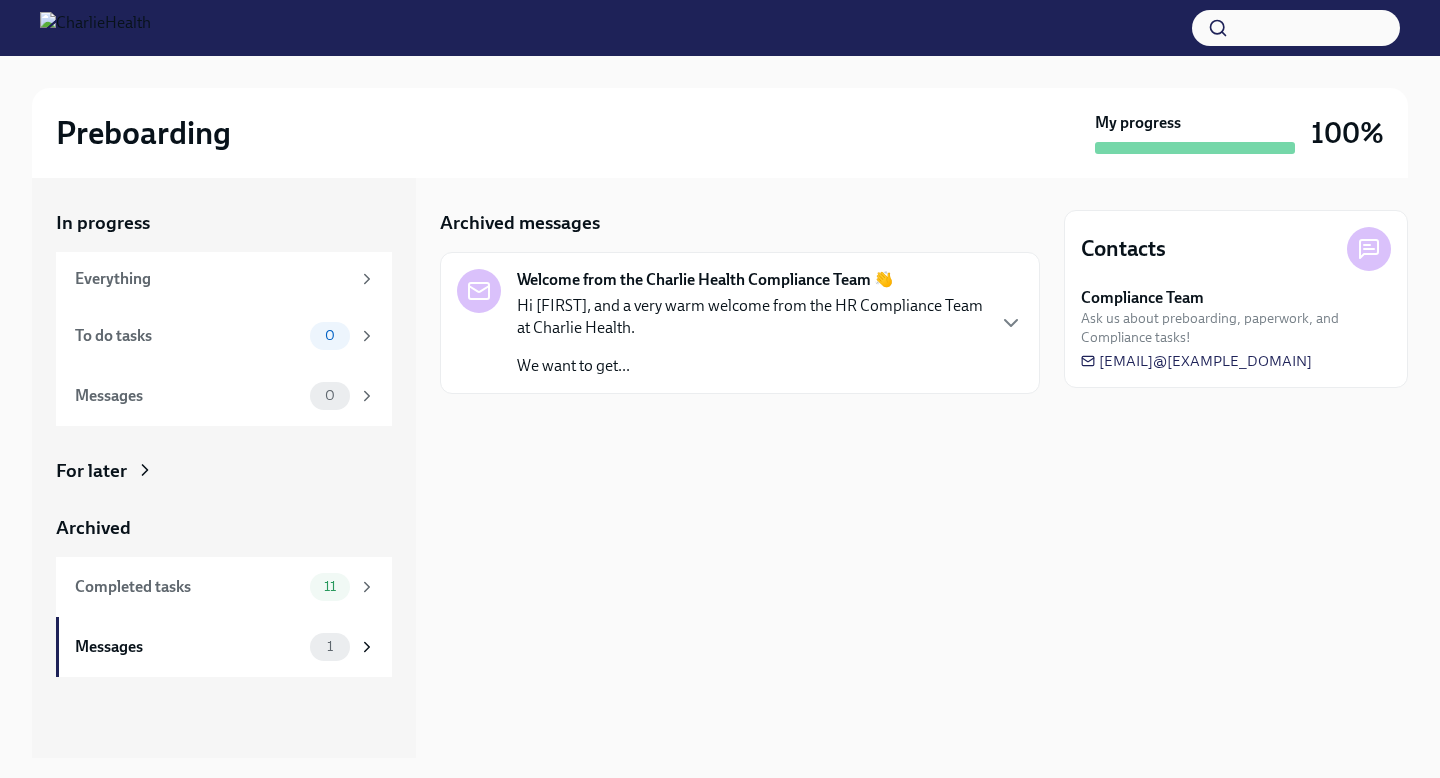 drag, startPoint x: 158, startPoint y: 632, endPoint x: 664, endPoint y: 318, distance: 595.5099 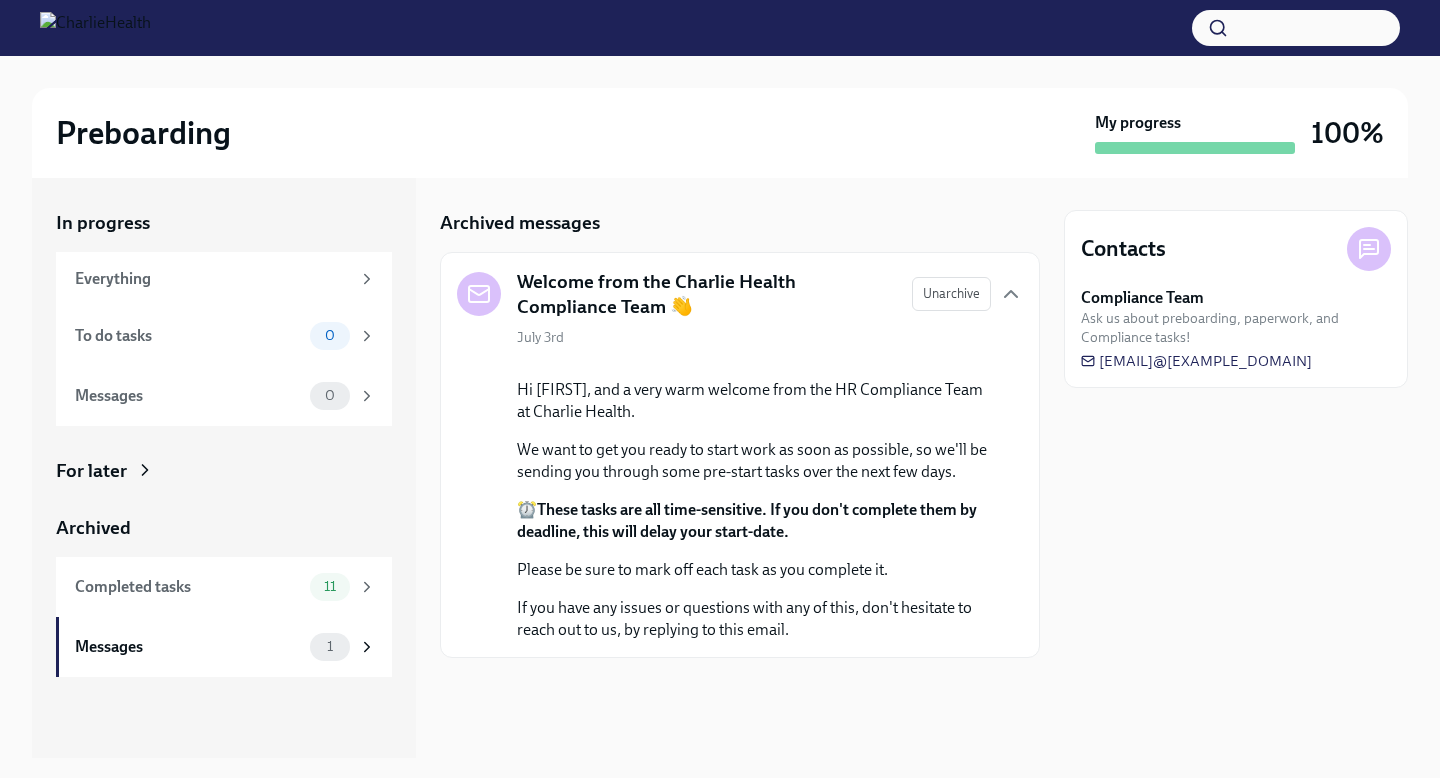 scroll, scrollTop: 100, scrollLeft: 0, axis: vertical 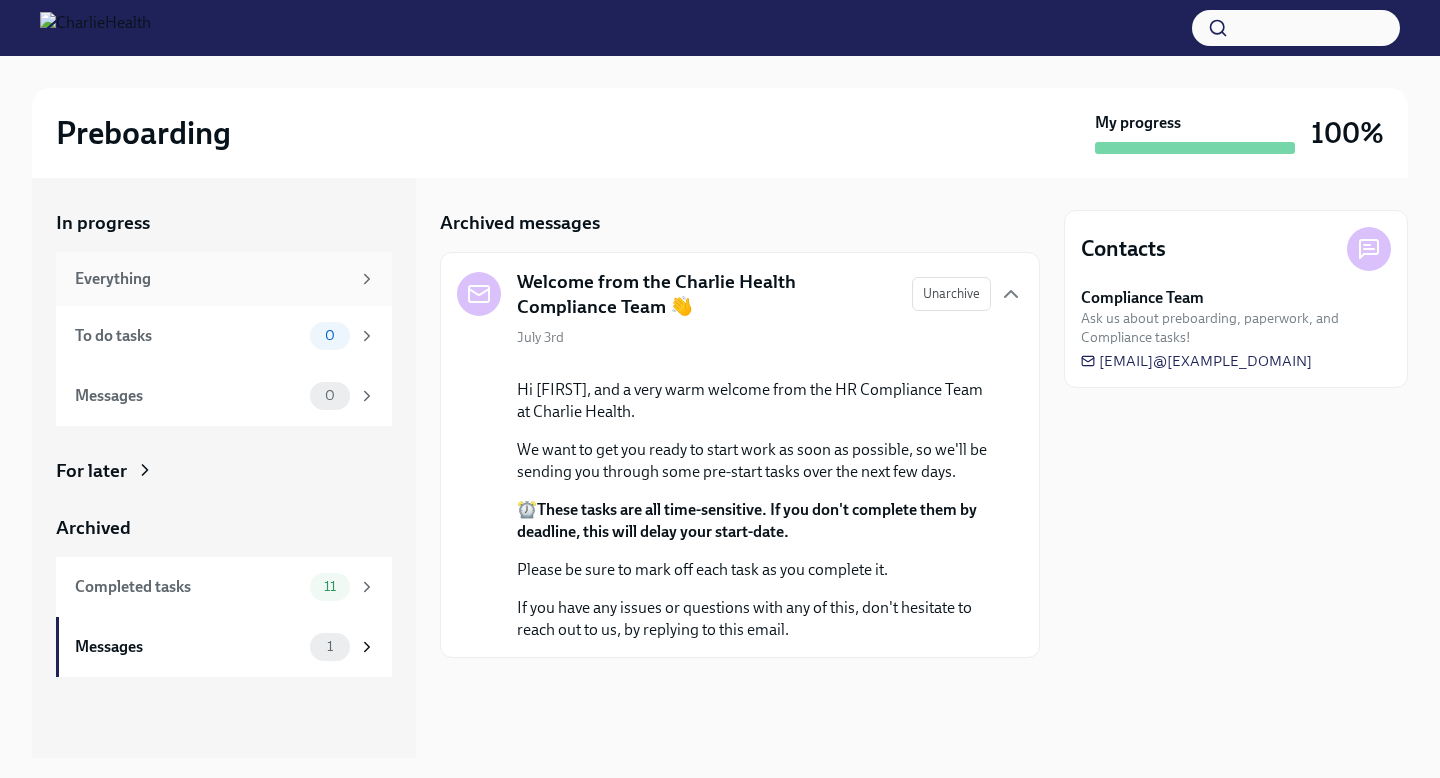 drag, startPoint x: 664, startPoint y: 318, endPoint x: 287, endPoint y: 289, distance: 378.11374 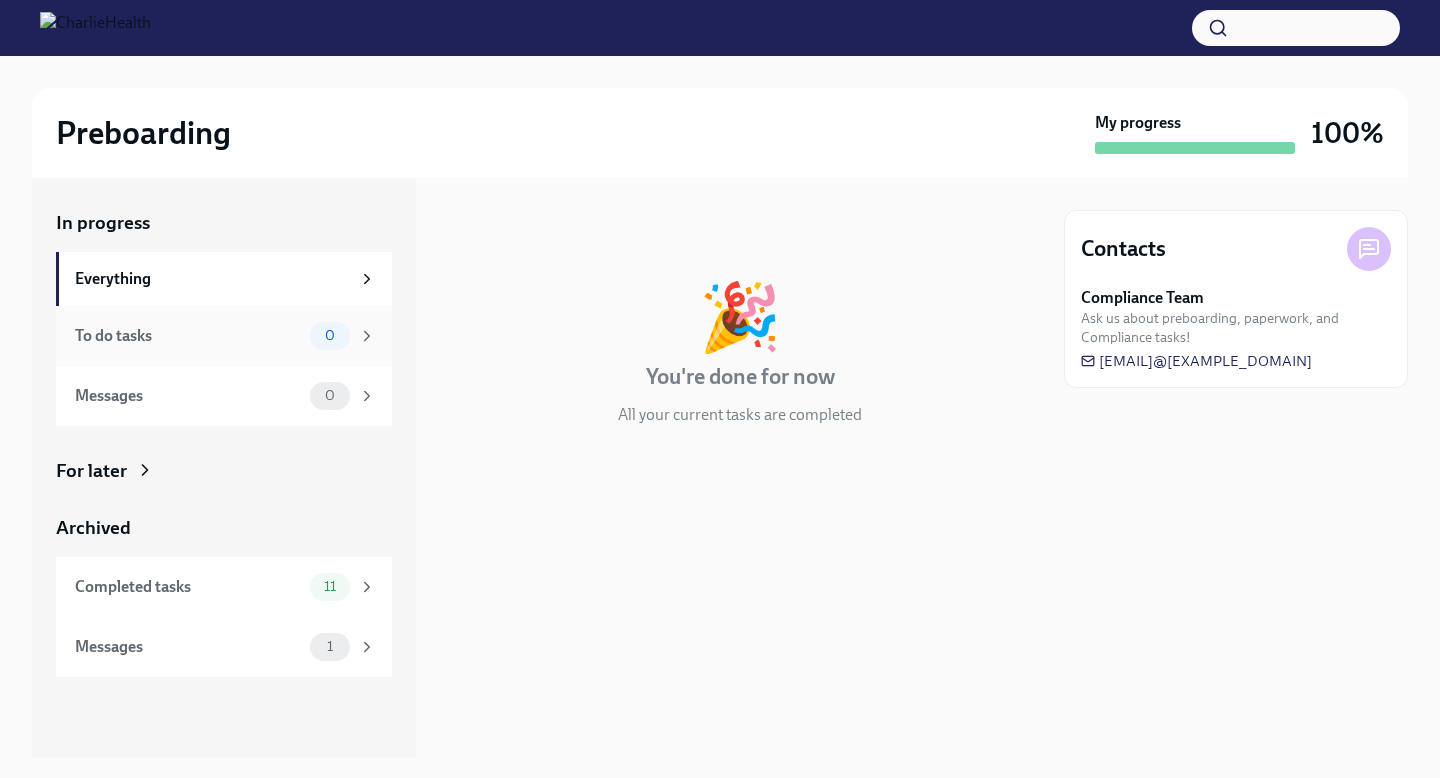 drag, startPoint x: 287, startPoint y: 289, endPoint x: 243, endPoint y: 331, distance: 60.827625 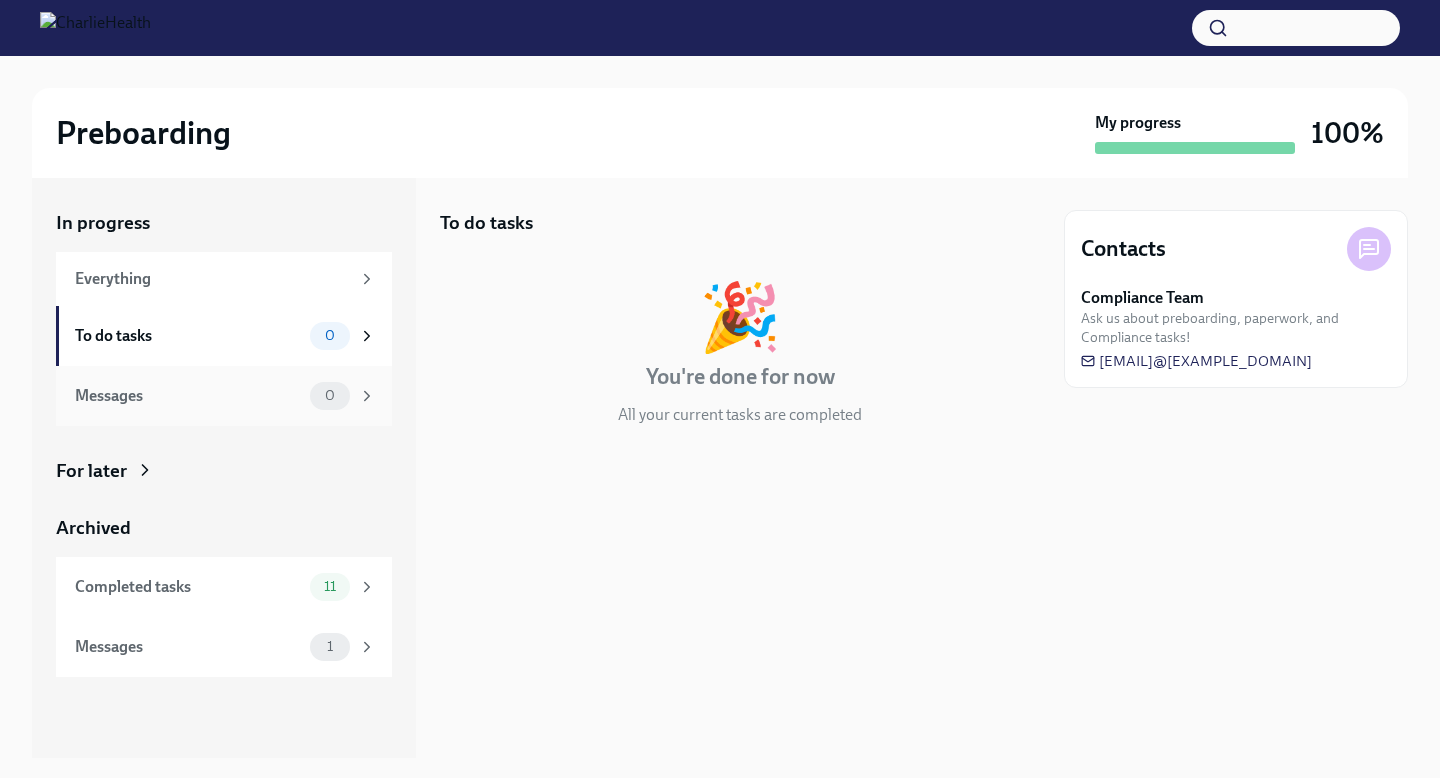 drag, startPoint x: 243, startPoint y: 331, endPoint x: 205, endPoint y: 383, distance: 64.40497 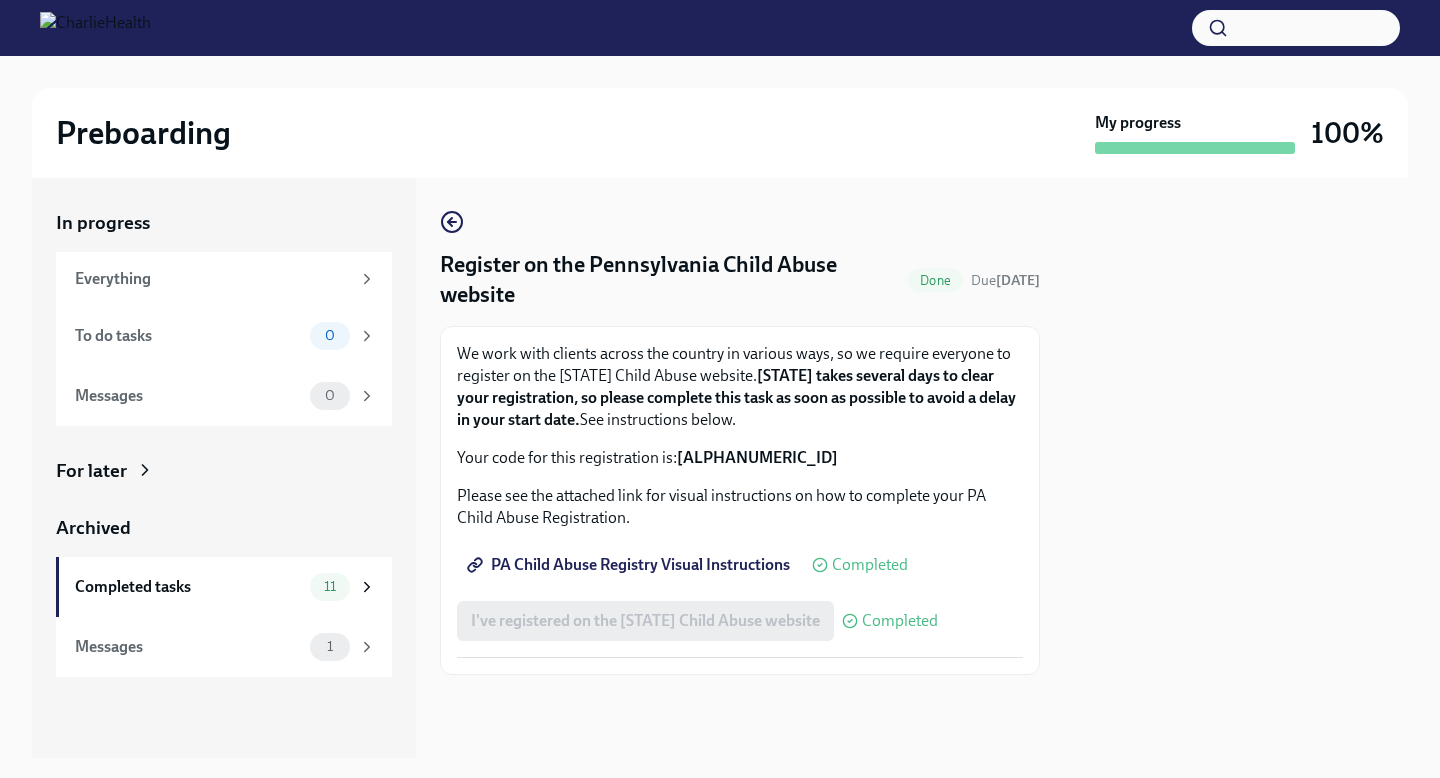 scroll, scrollTop: 0, scrollLeft: 0, axis: both 